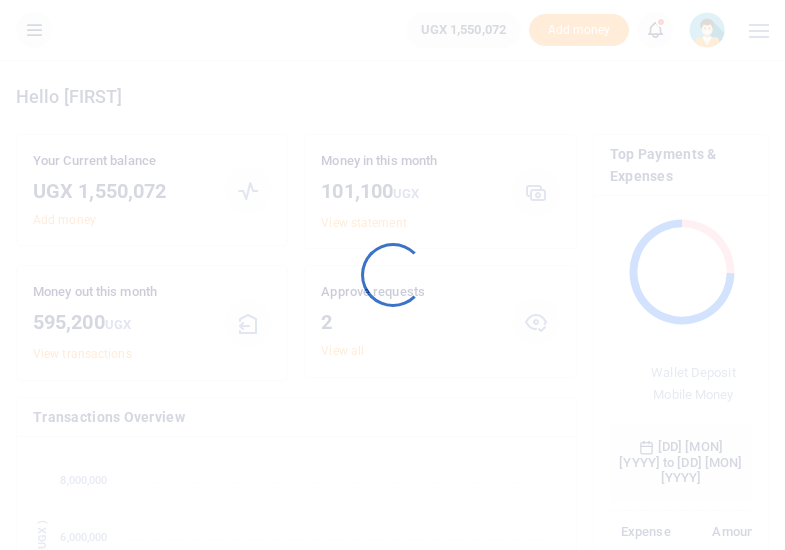 scroll, scrollTop: 0, scrollLeft: 0, axis: both 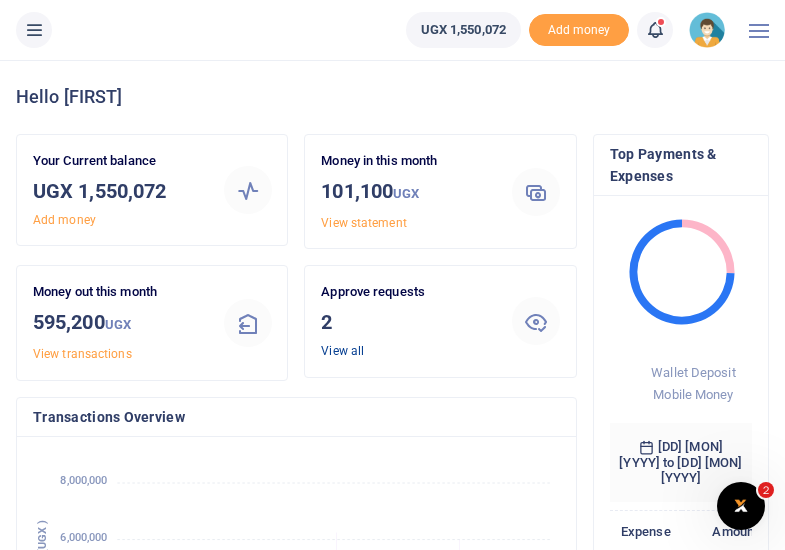 click on "View all" at bounding box center [342, 351] 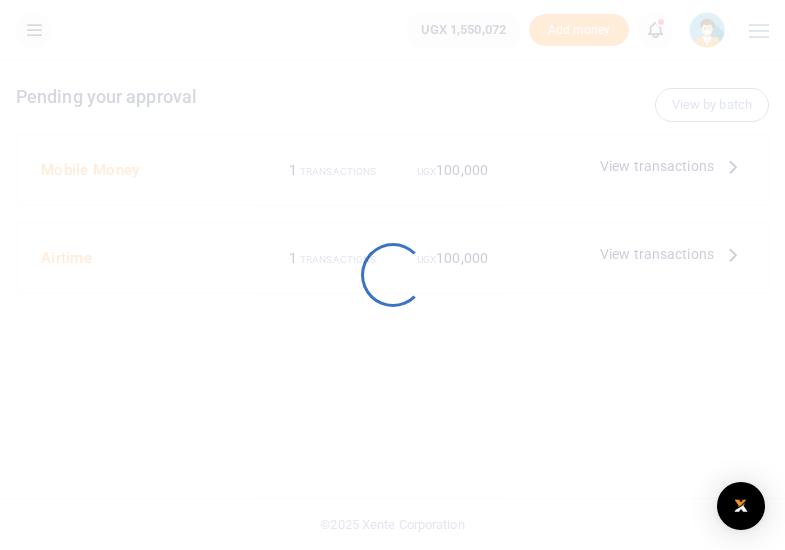 scroll, scrollTop: 0, scrollLeft: 0, axis: both 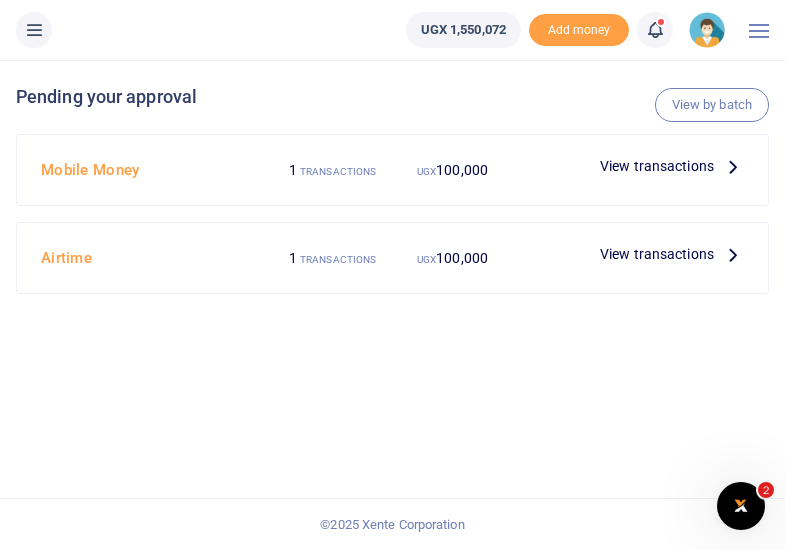 click on "View transactions" at bounding box center (657, 166) 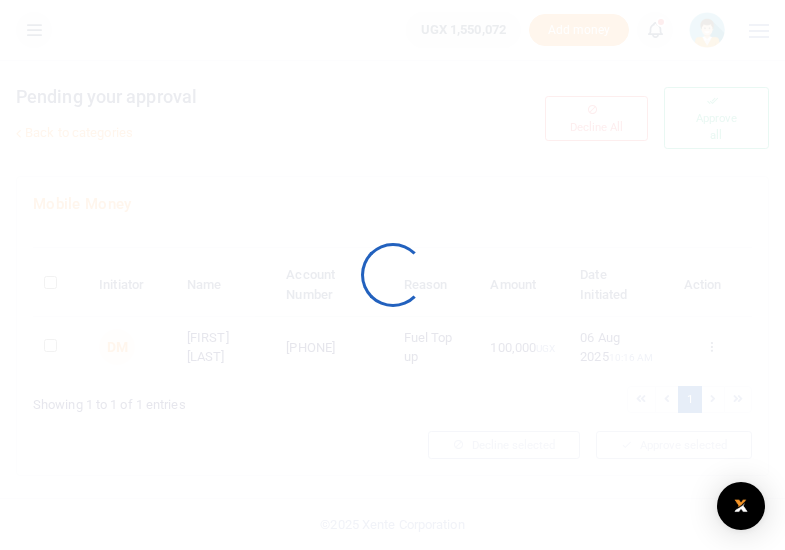 scroll, scrollTop: 0, scrollLeft: 0, axis: both 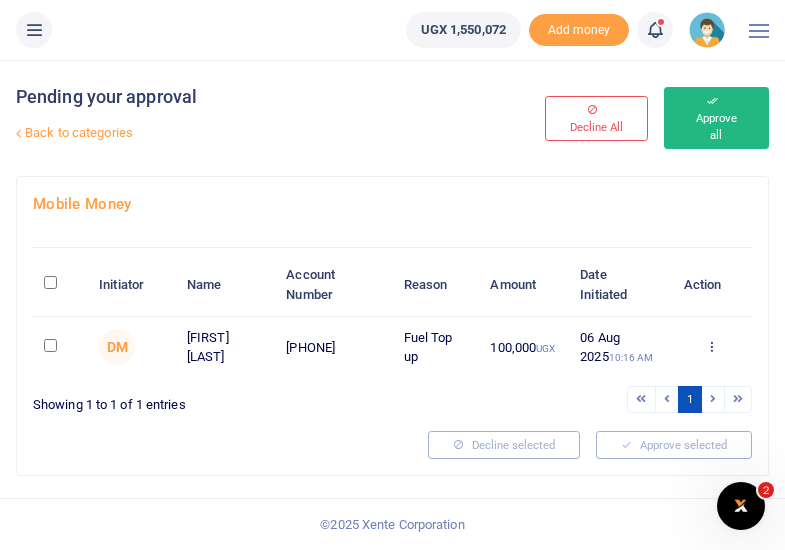 click on "Approve all" at bounding box center [716, 118] 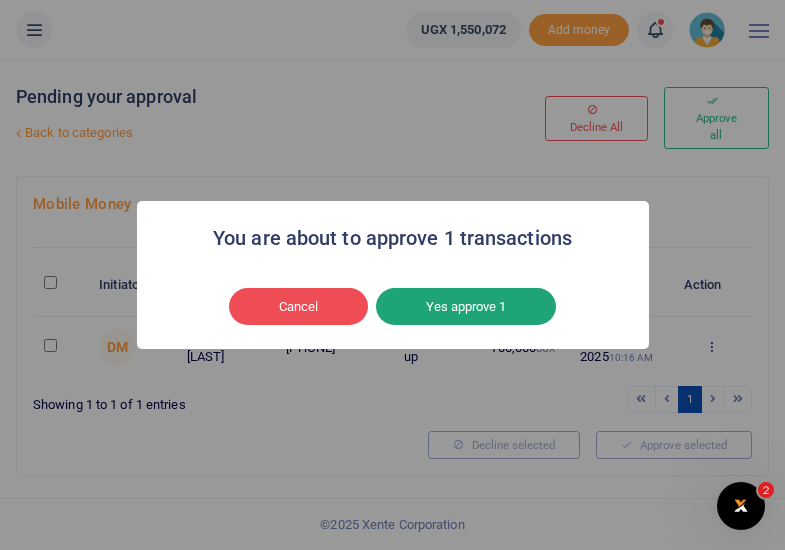 click on "Yes approve 1" at bounding box center (466, 307) 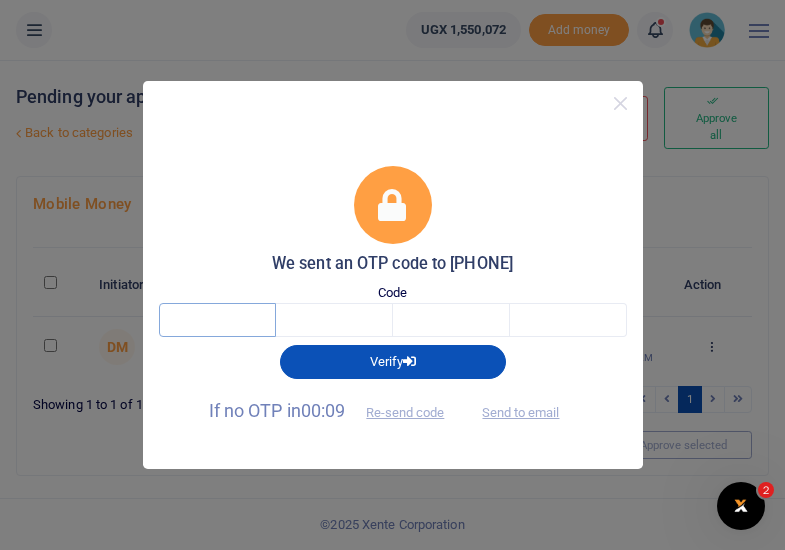 click at bounding box center [217, 320] 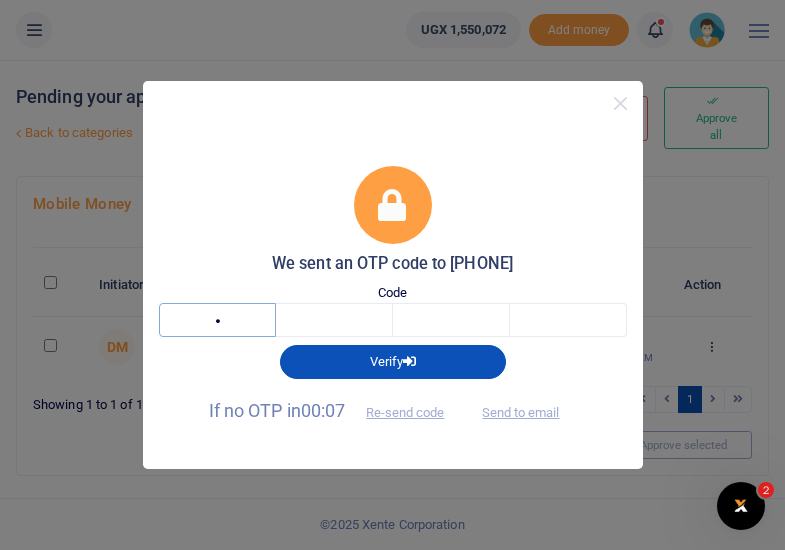 type on "6" 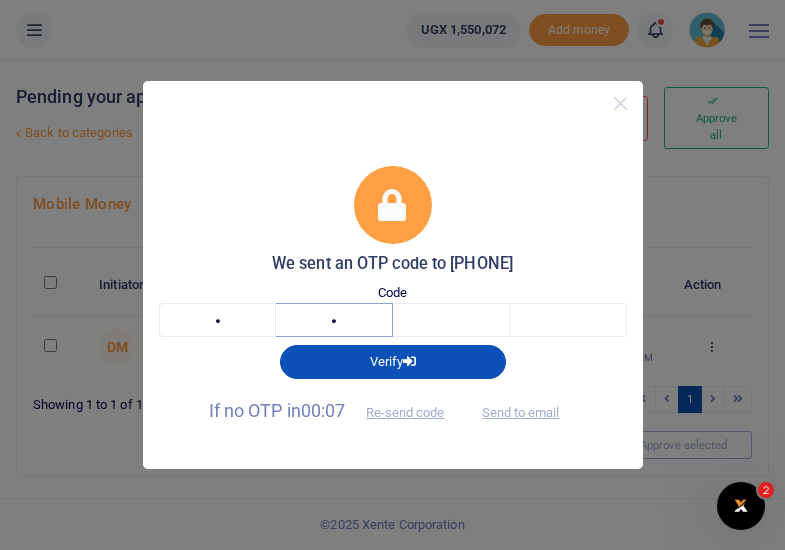 type on "2" 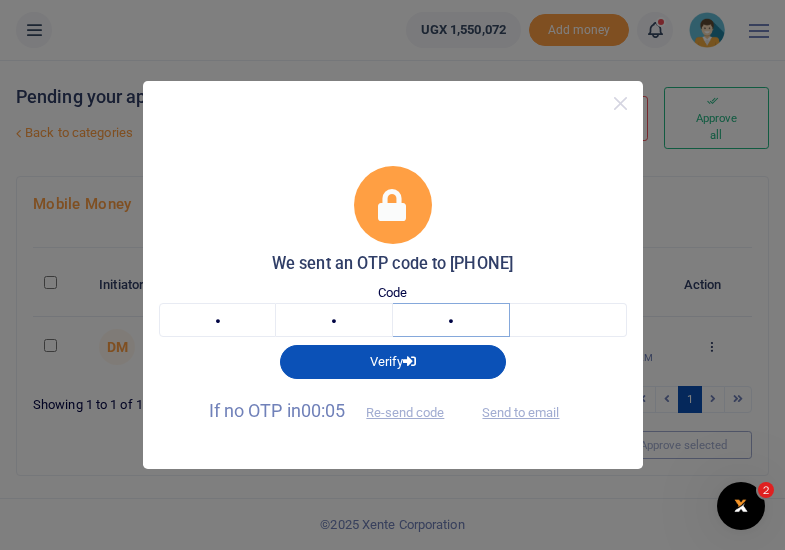 type on "4" 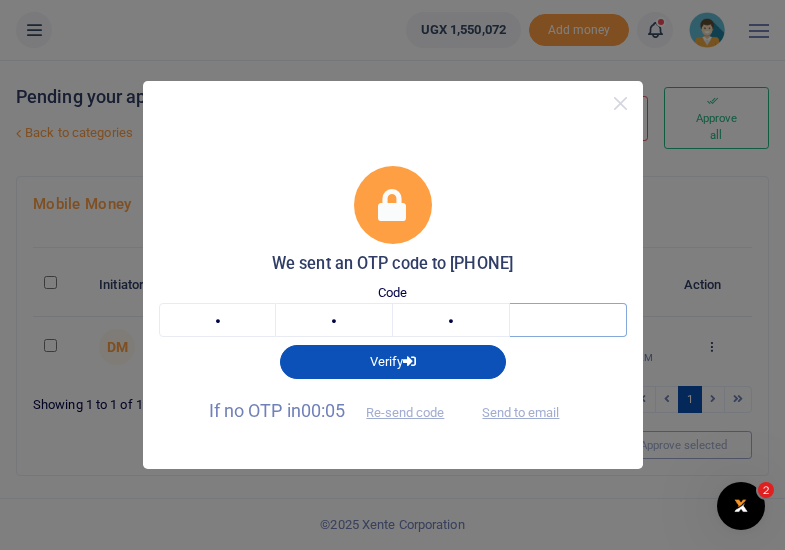 type on "9" 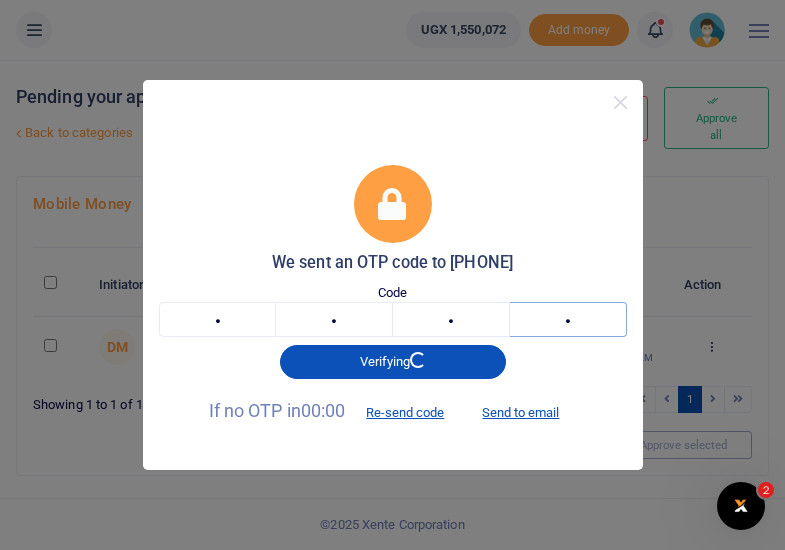 type 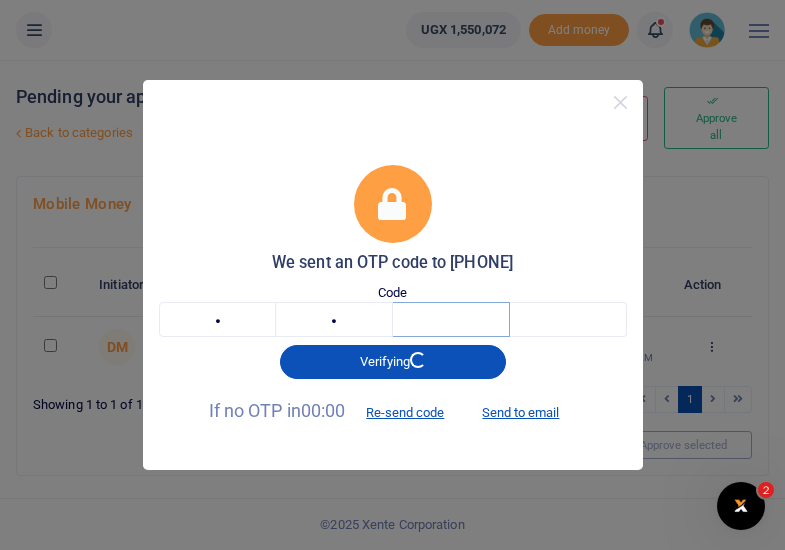 type 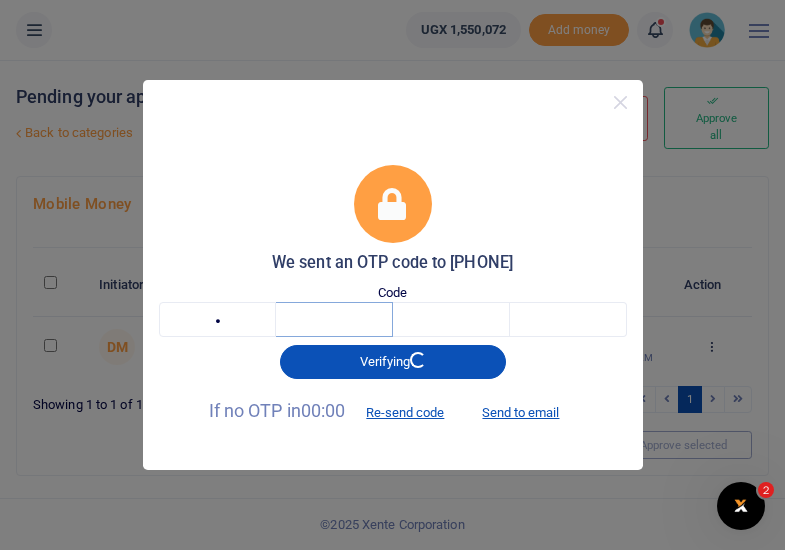 type 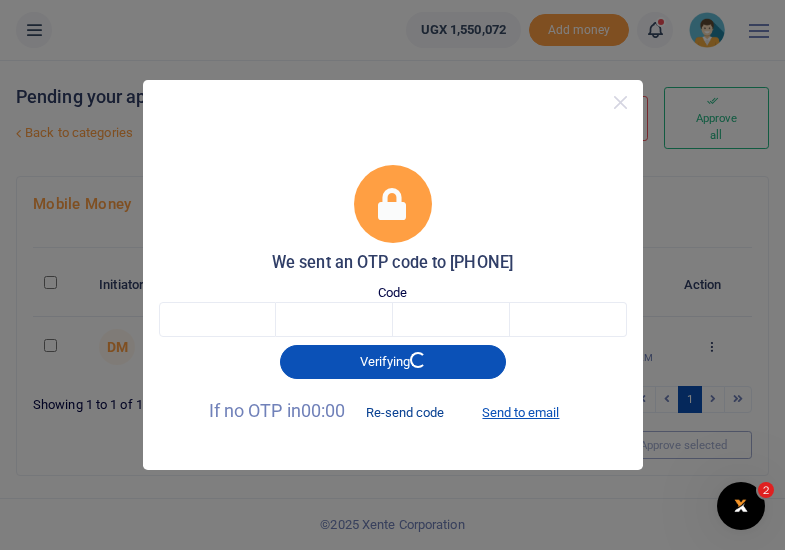 click on "Re-send code" at bounding box center [405, 412] 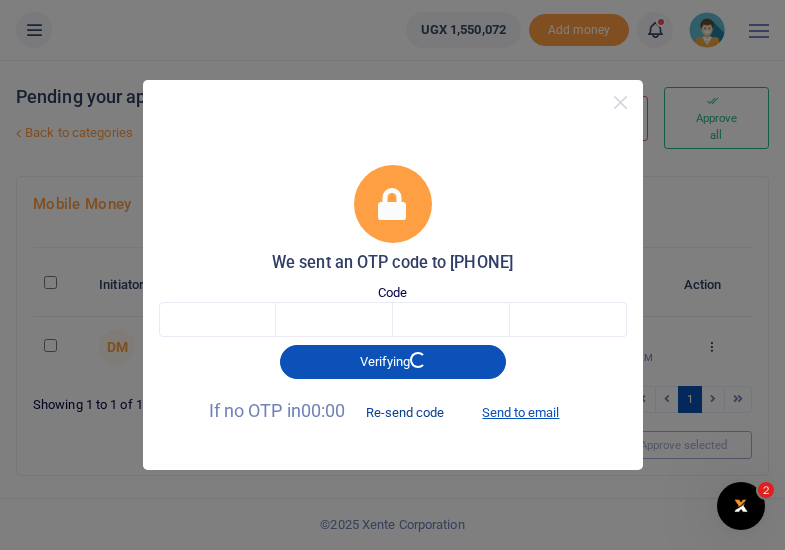 click on "Re-send code" at bounding box center [405, 412] 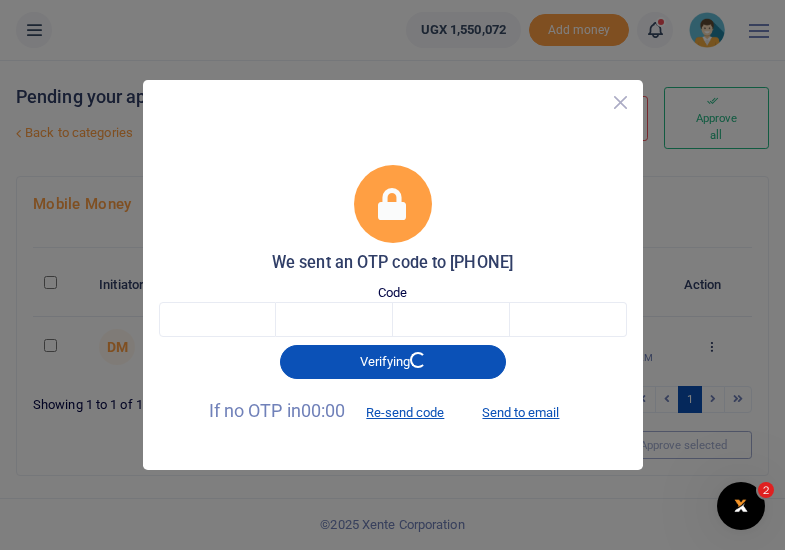 click at bounding box center [620, 102] 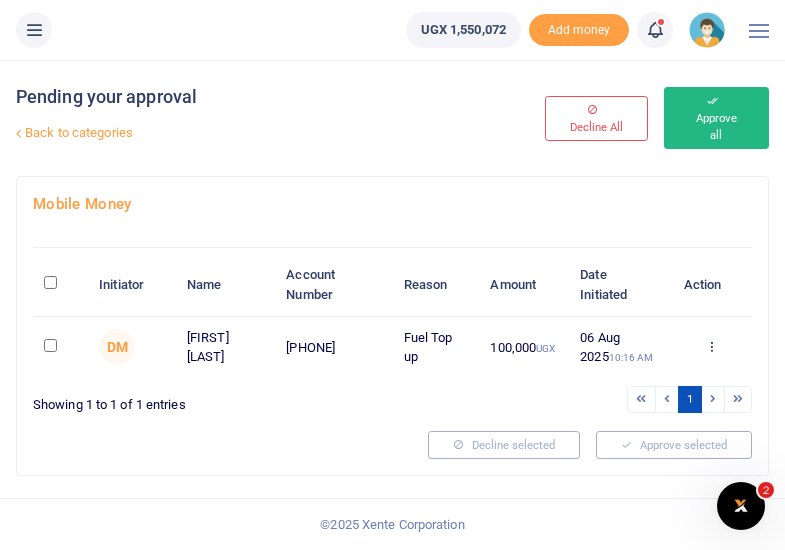 click on "Approve all" at bounding box center (716, 118) 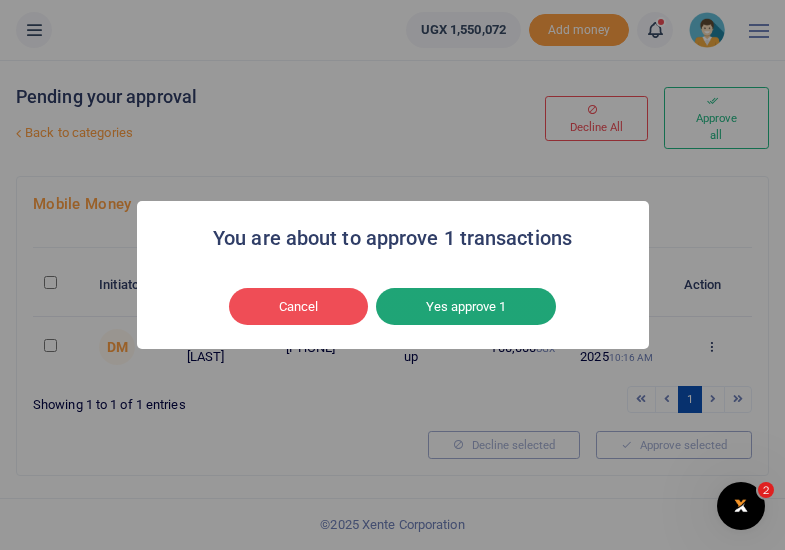 click on "Yes approve 1" at bounding box center (466, 307) 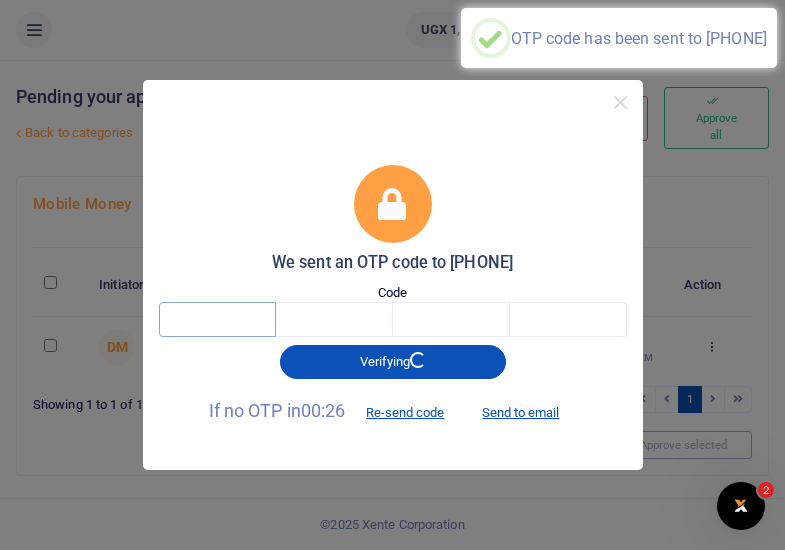 click at bounding box center (217, 319) 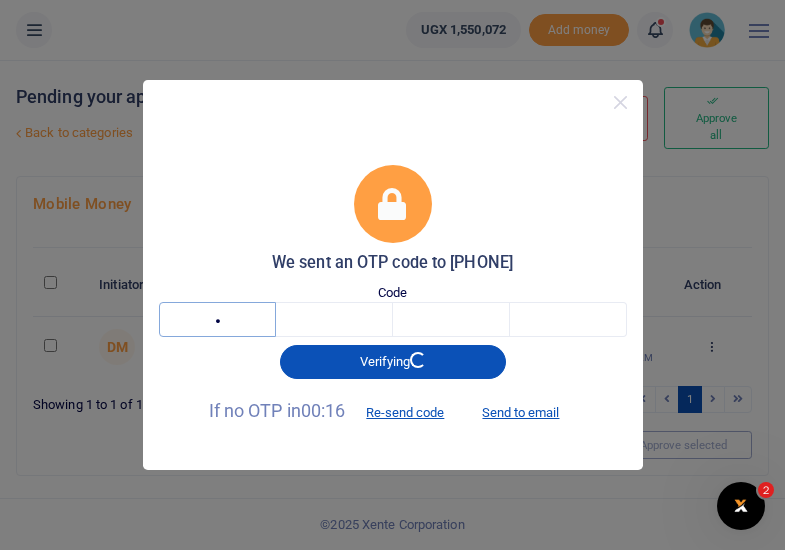 type on "7" 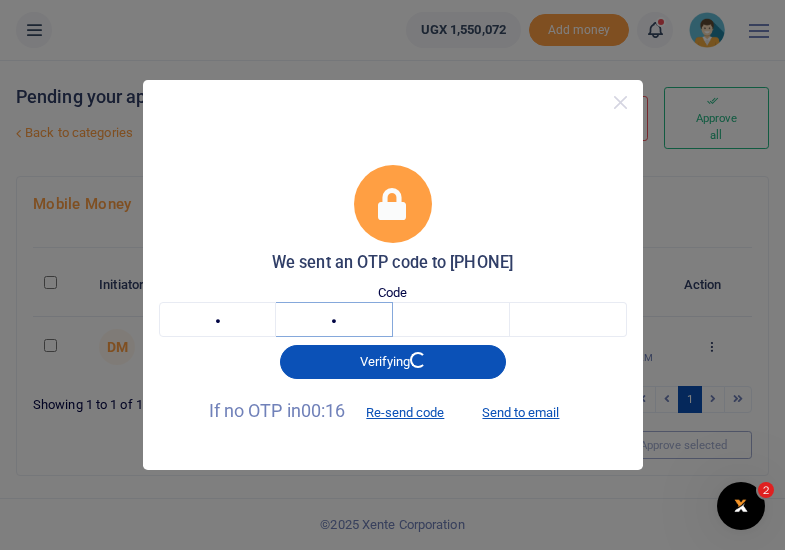 type on "7" 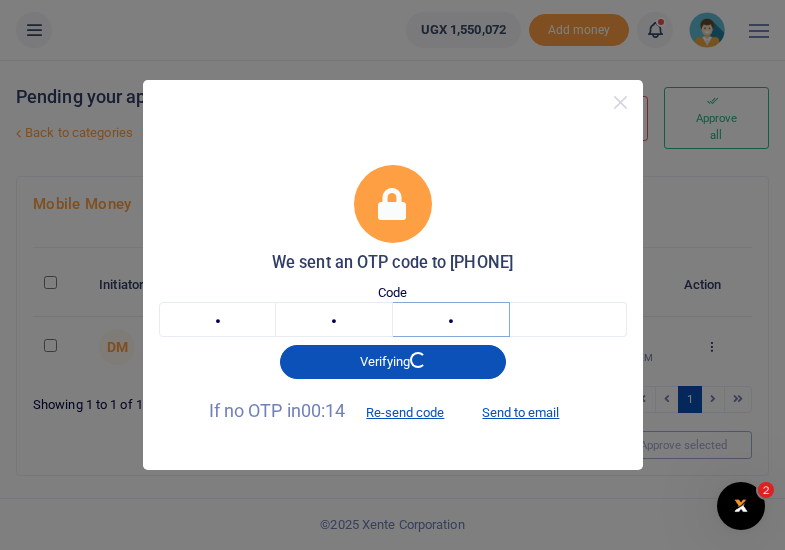 type on "2" 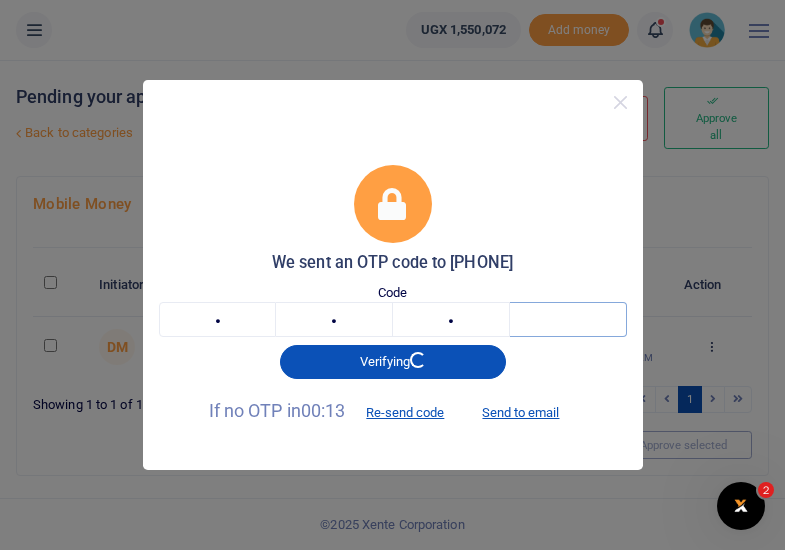 type on "9" 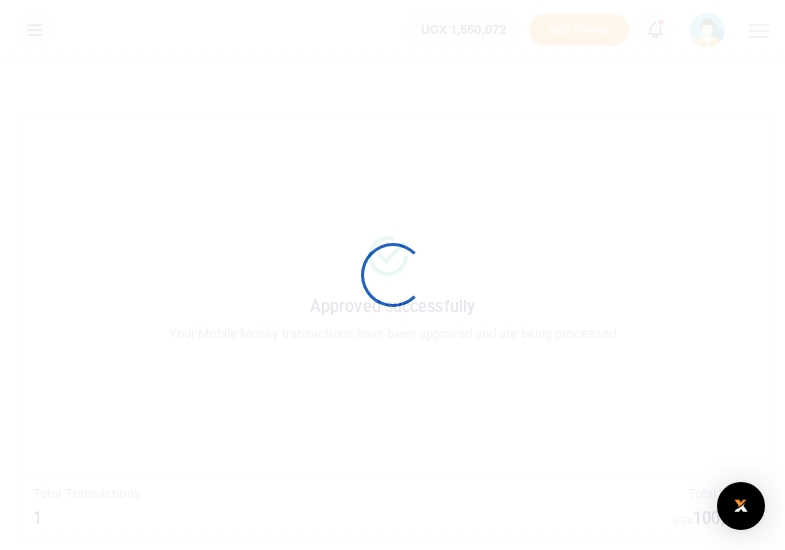 scroll, scrollTop: 0, scrollLeft: 0, axis: both 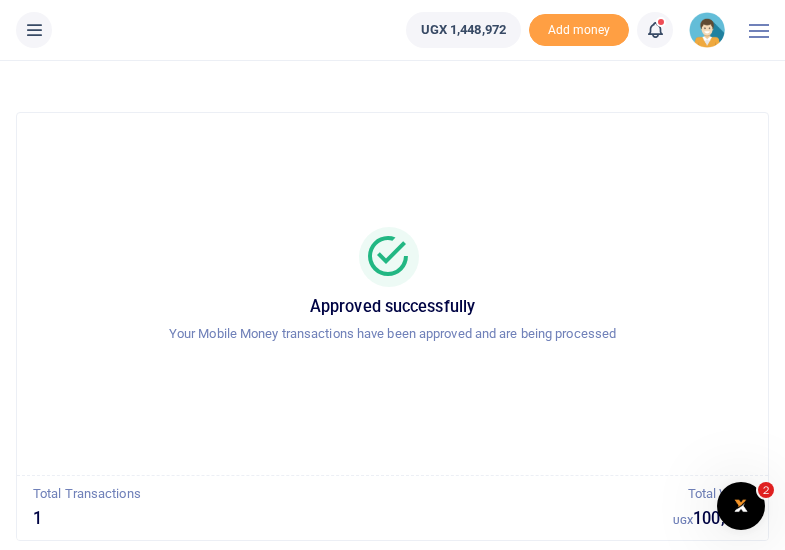 click at bounding box center [759, 30] 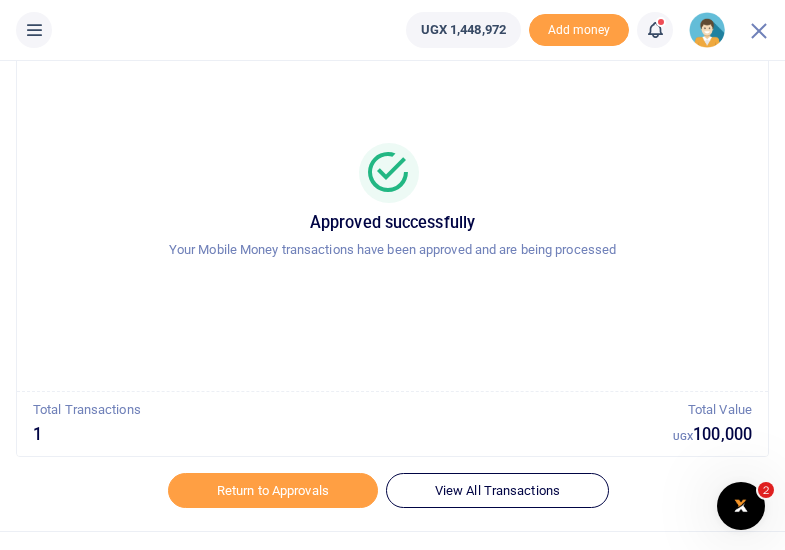 scroll, scrollTop: 117, scrollLeft: 0, axis: vertical 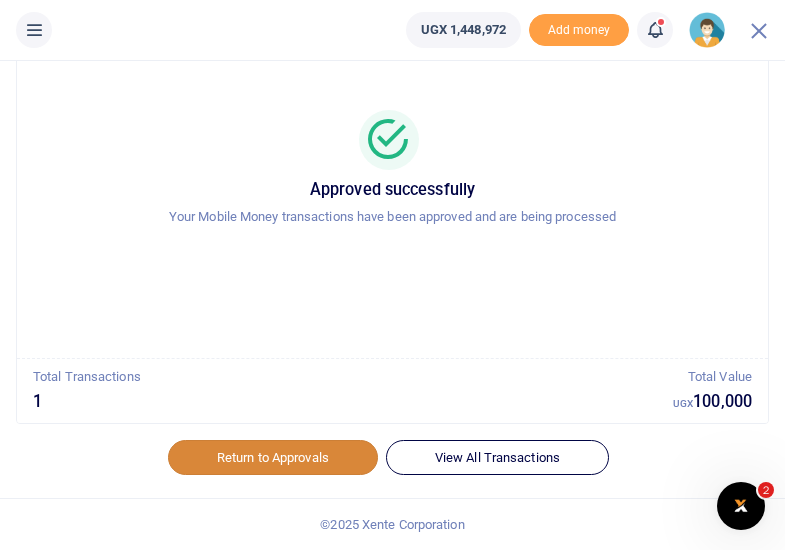 click on "Return to Approvals" at bounding box center (273, 457) 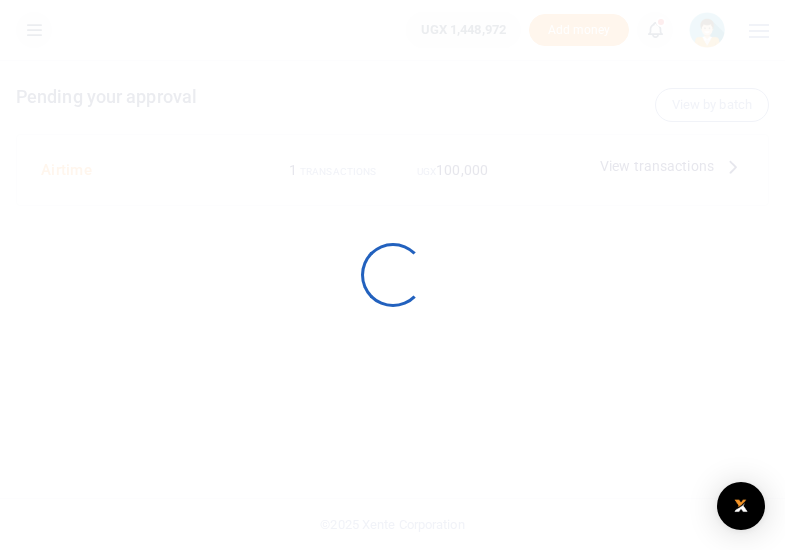 scroll, scrollTop: 0, scrollLeft: 0, axis: both 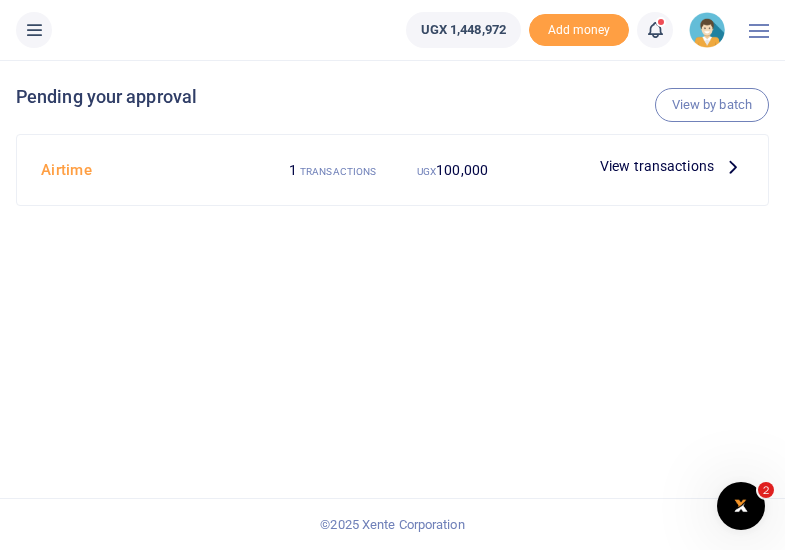 click on "View transactions" at bounding box center (657, 166) 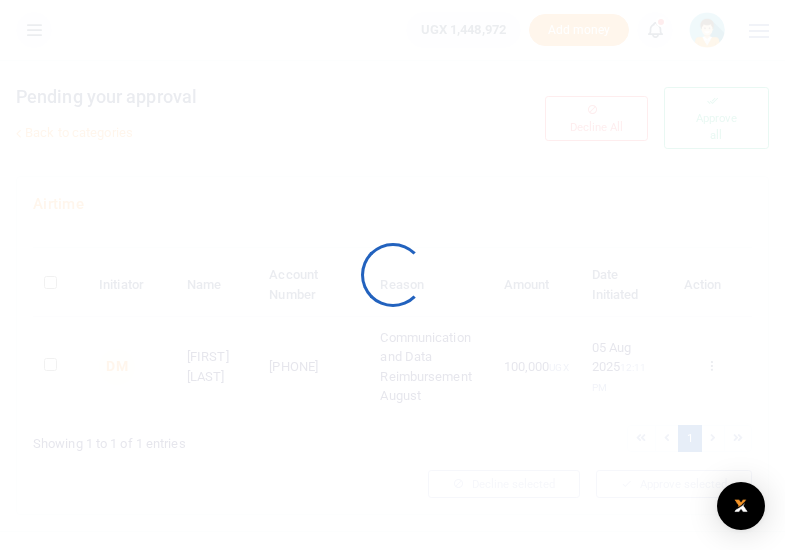 scroll, scrollTop: 0, scrollLeft: 0, axis: both 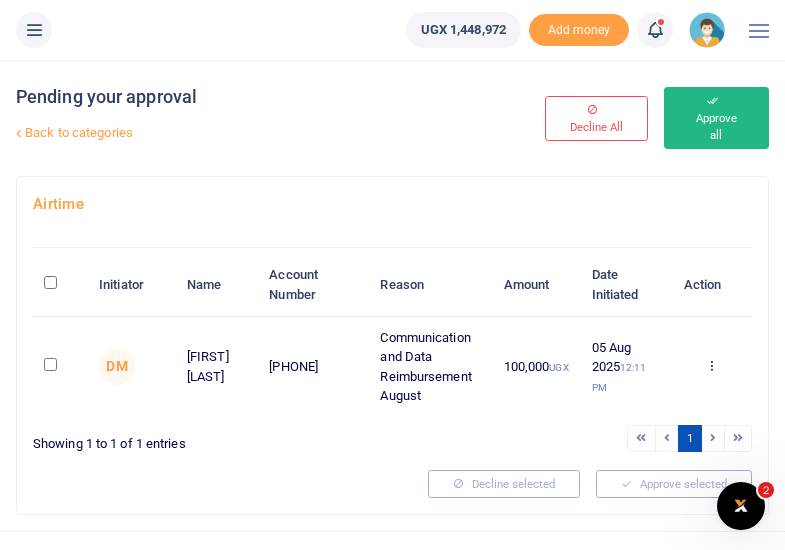 click on "Approve all" at bounding box center (716, 118) 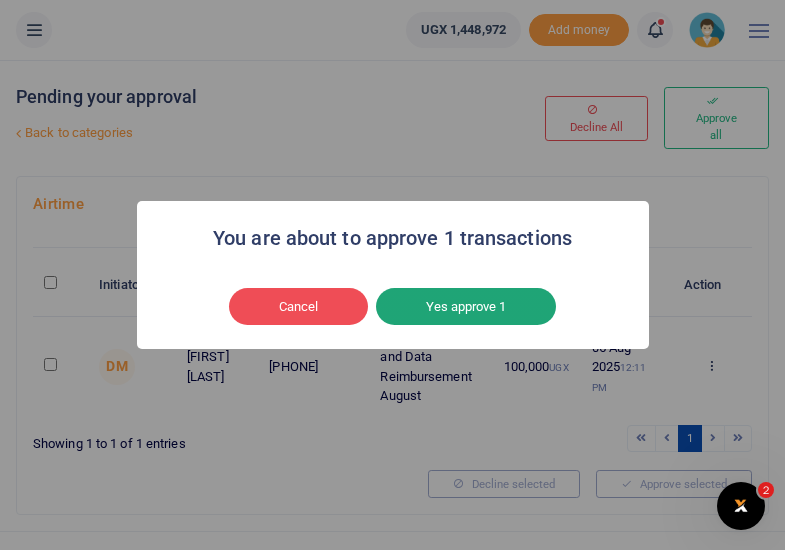 click on "Yes approve 1" at bounding box center [466, 307] 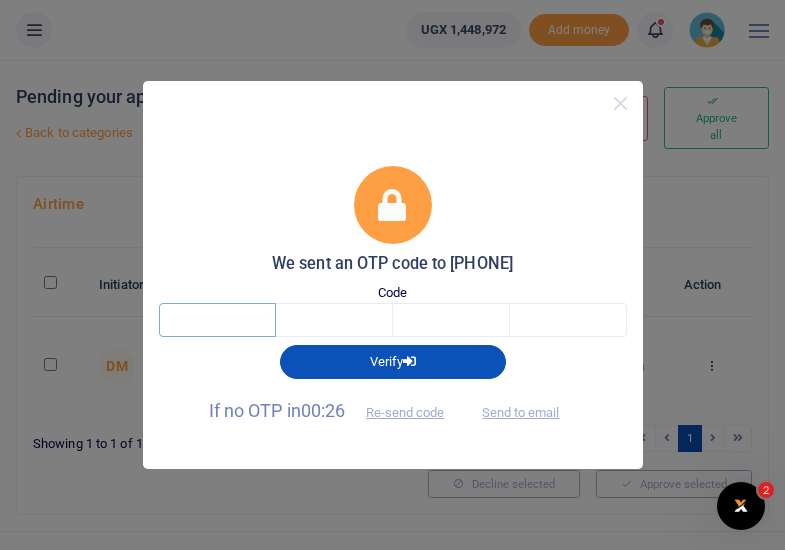 click at bounding box center [217, 320] 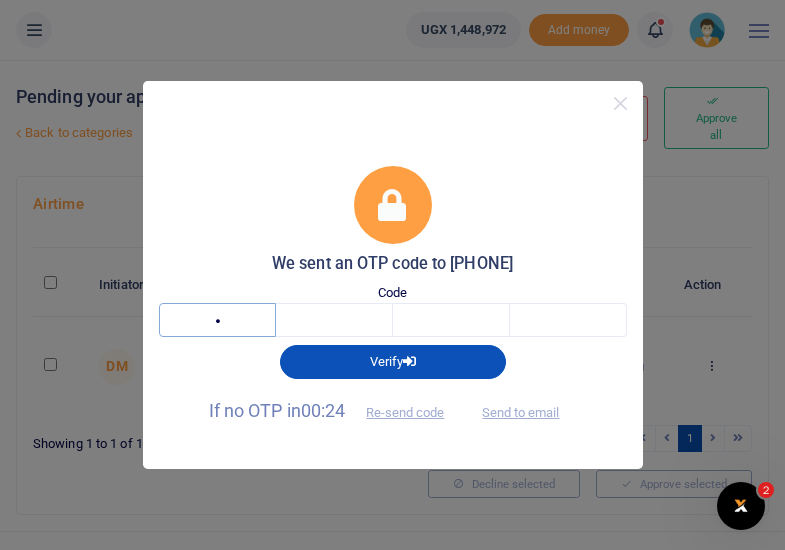 type on "5" 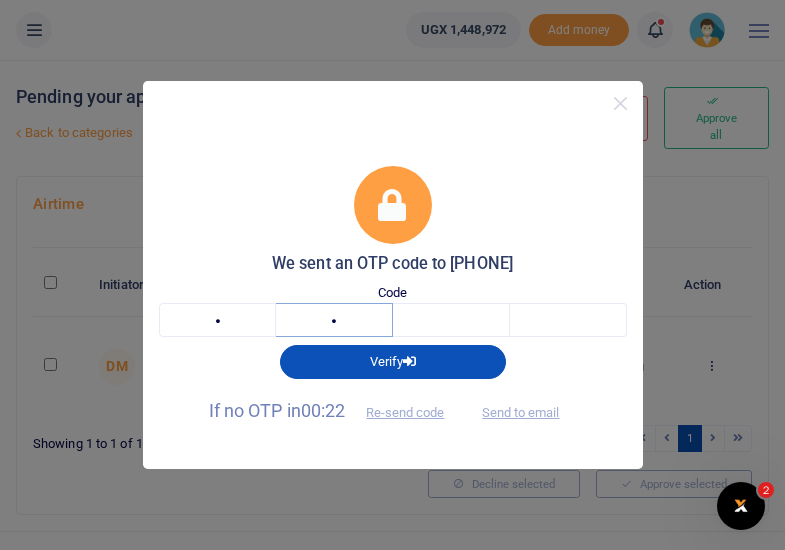 type on "9" 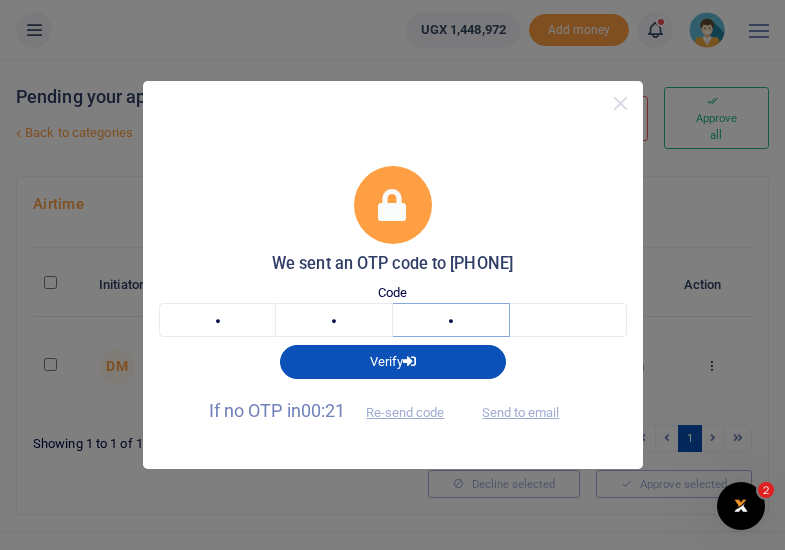 type on "2" 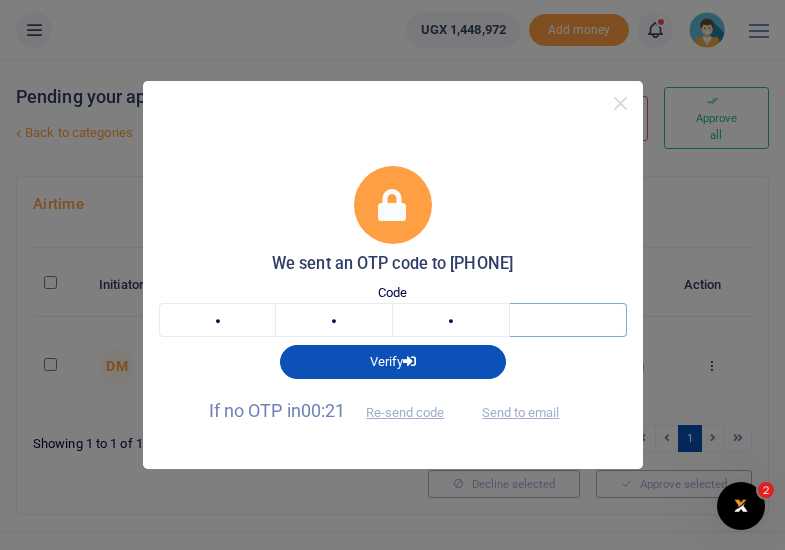 type on "9" 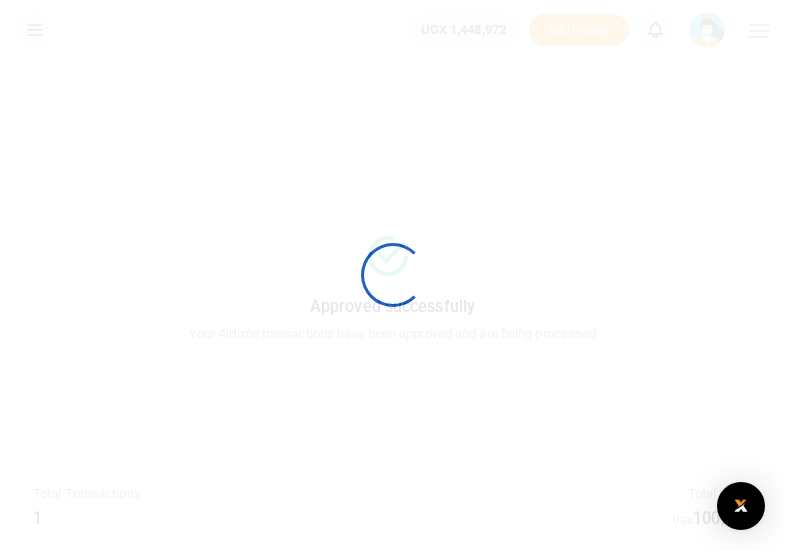 scroll, scrollTop: 0, scrollLeft: 0, axis: both 